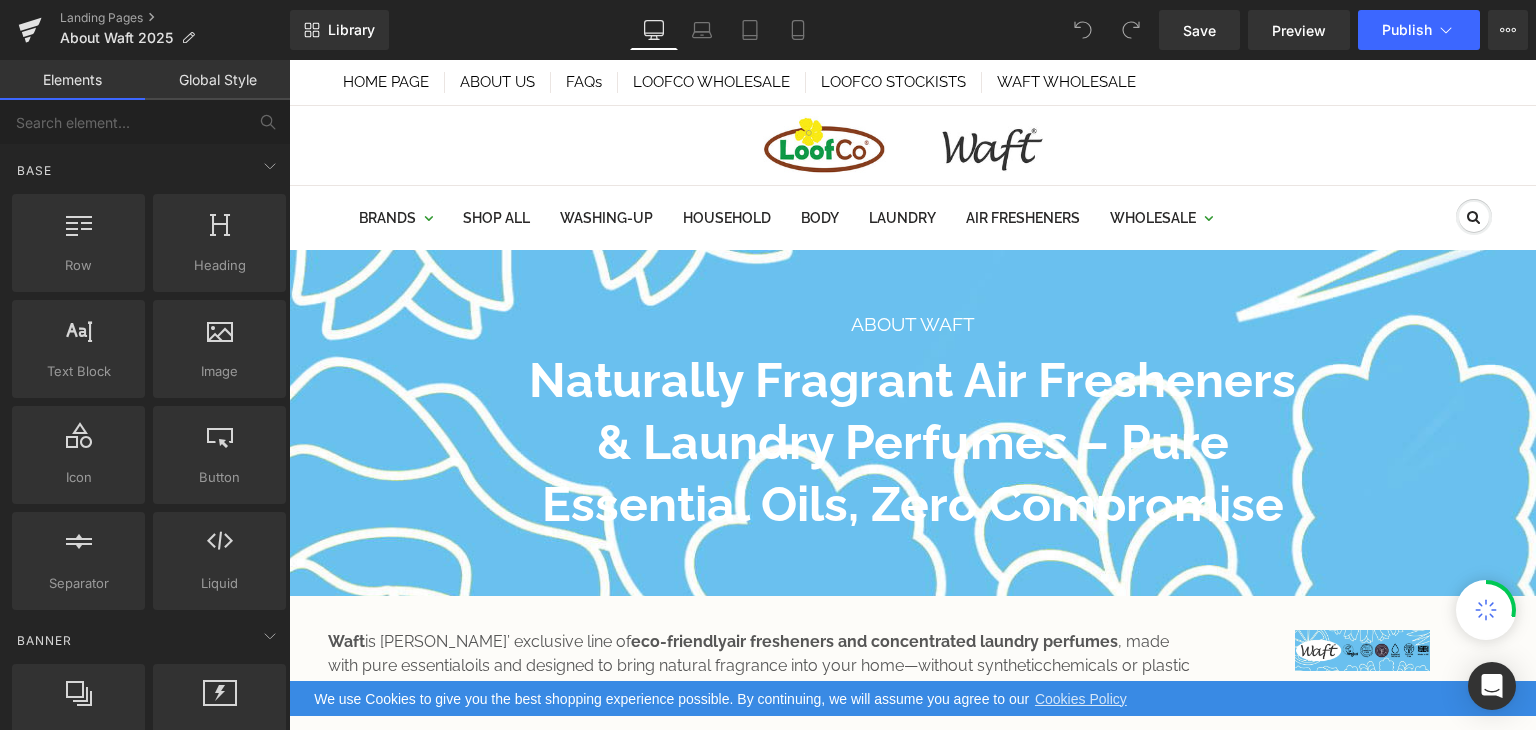 scroll, scrollTop: 584, scrollLeft: 0, axis: vertical 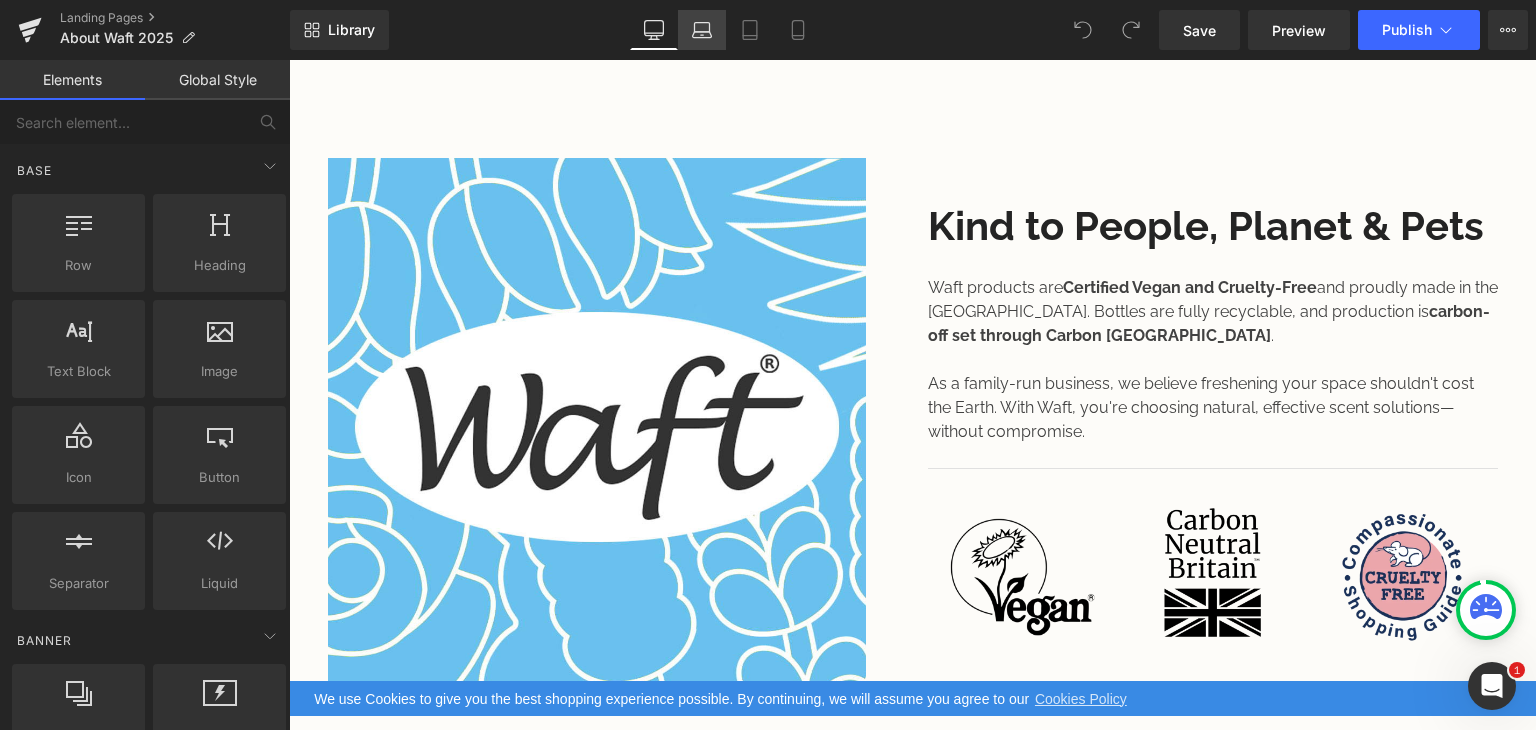 click 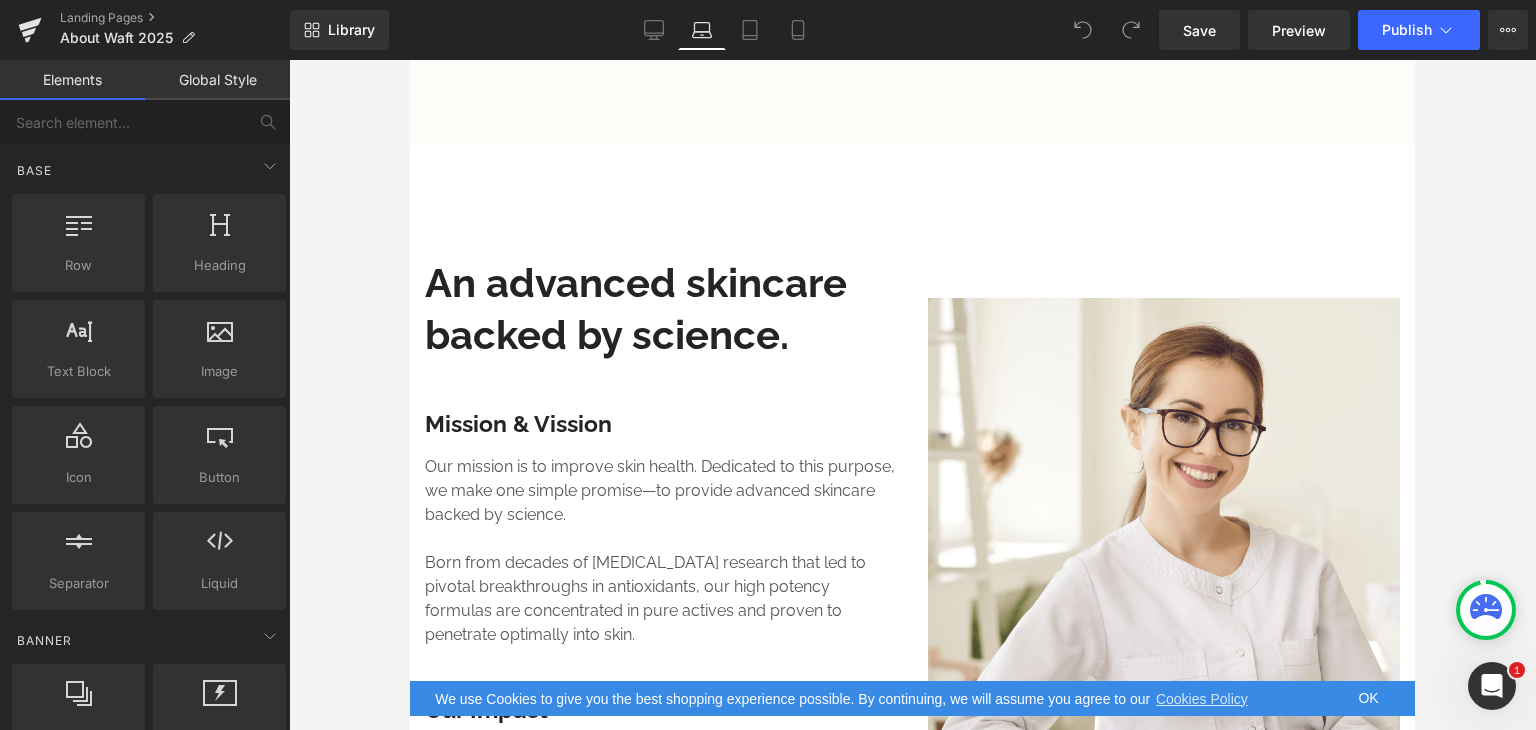scroll, scrollTop: 2800, scrollLeft: 0, axis: vertical 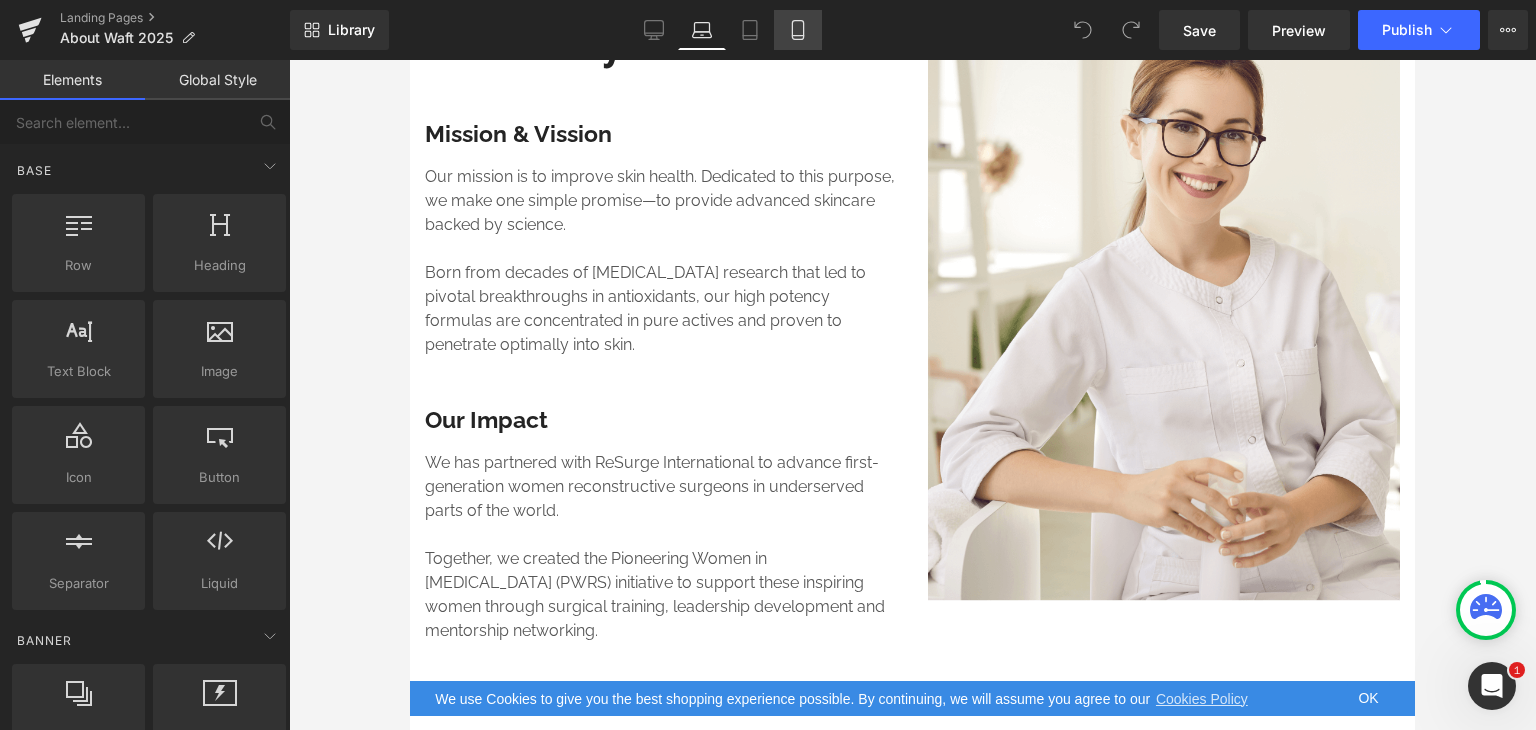 click 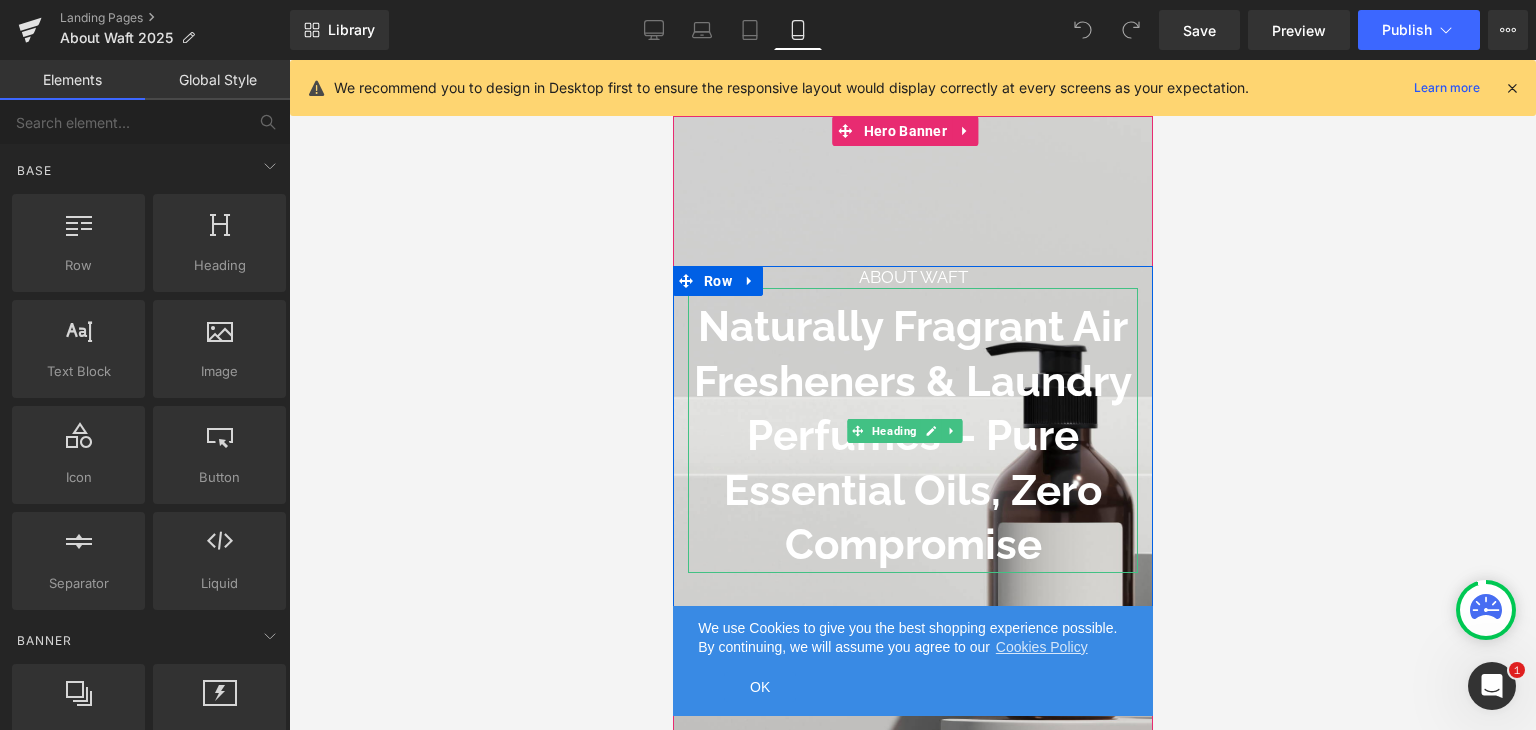 scroll, scrollTop: 0, scrollLeft: 0, axis: both 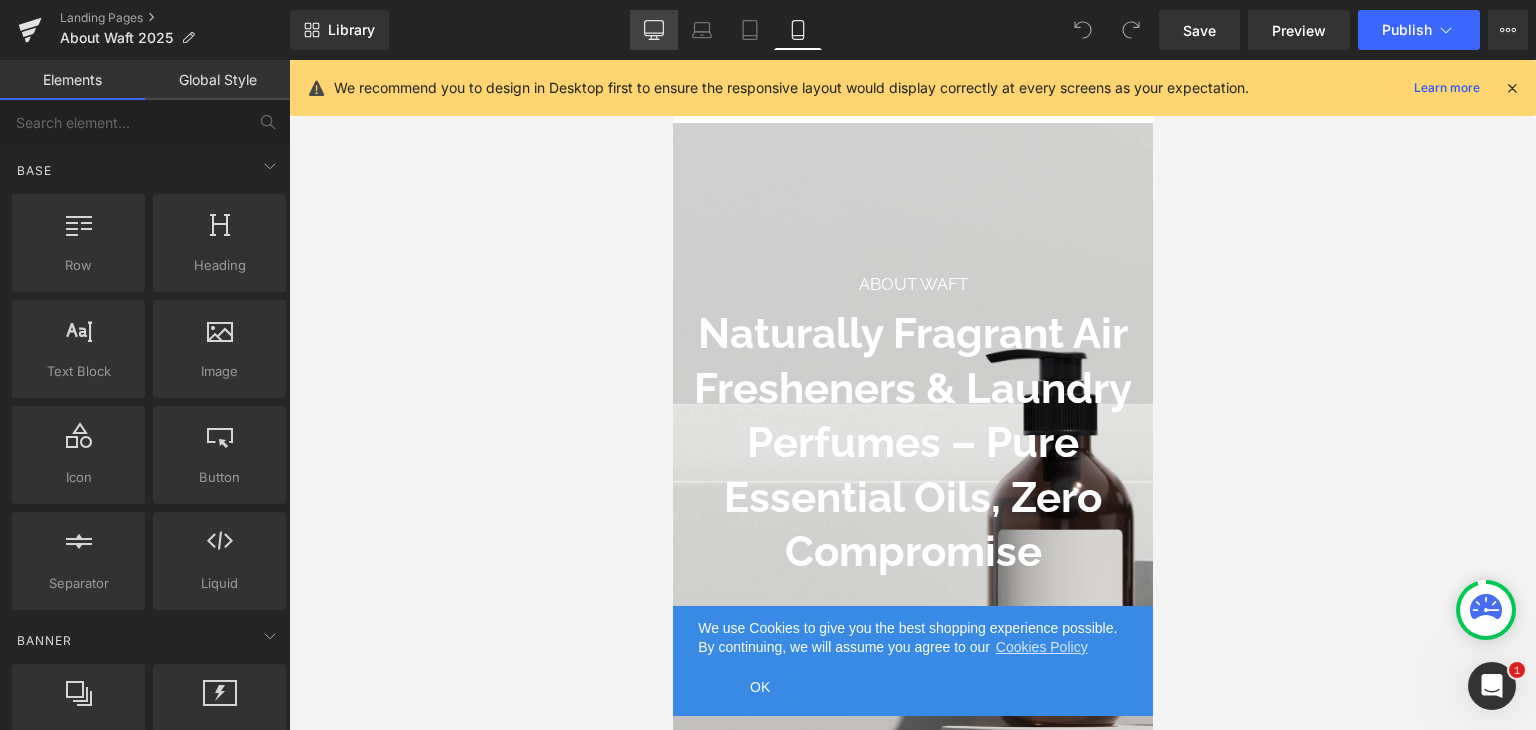 click on "Desktop" at bounding box center [654, 30] 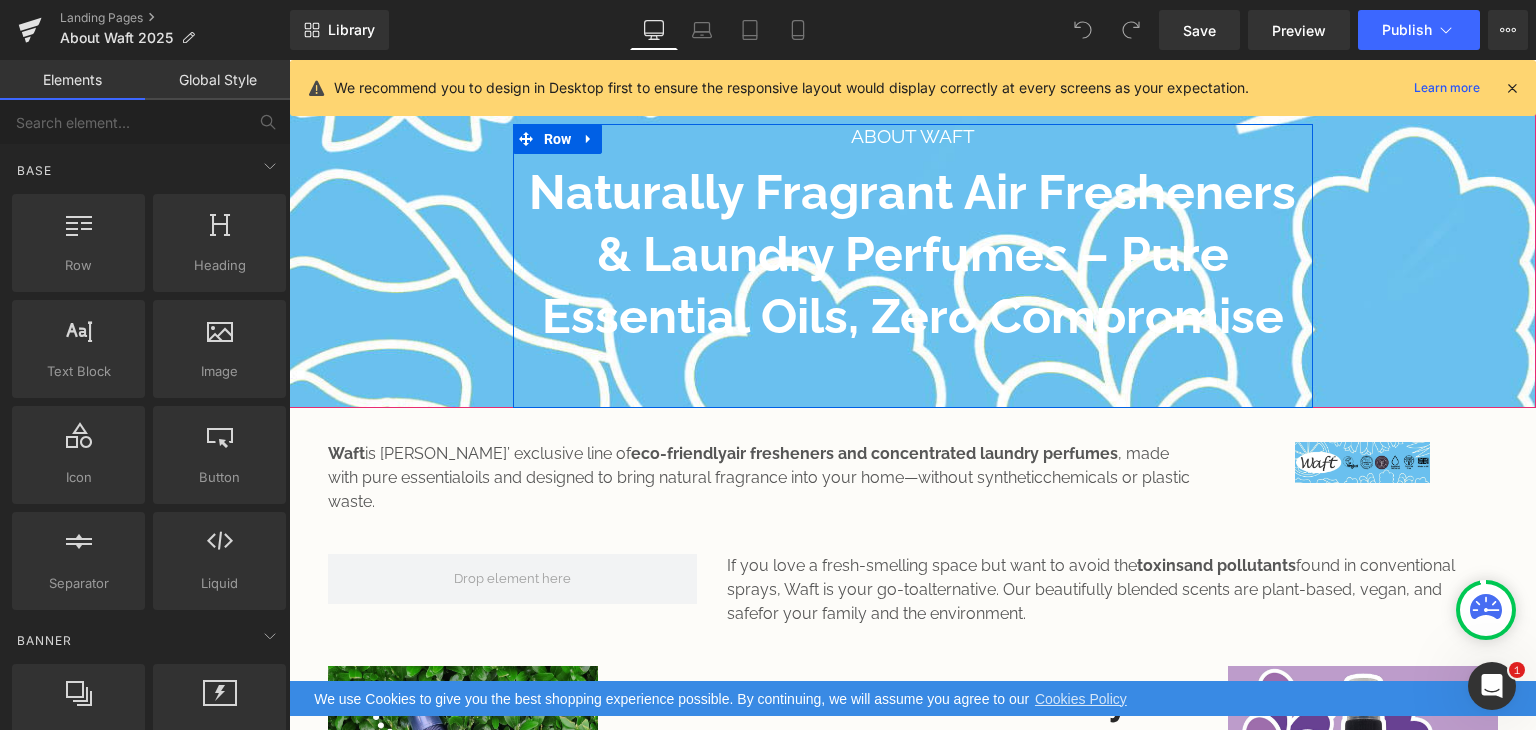scroll, scrollTop: 0, scrollLeft: 0, axis: both 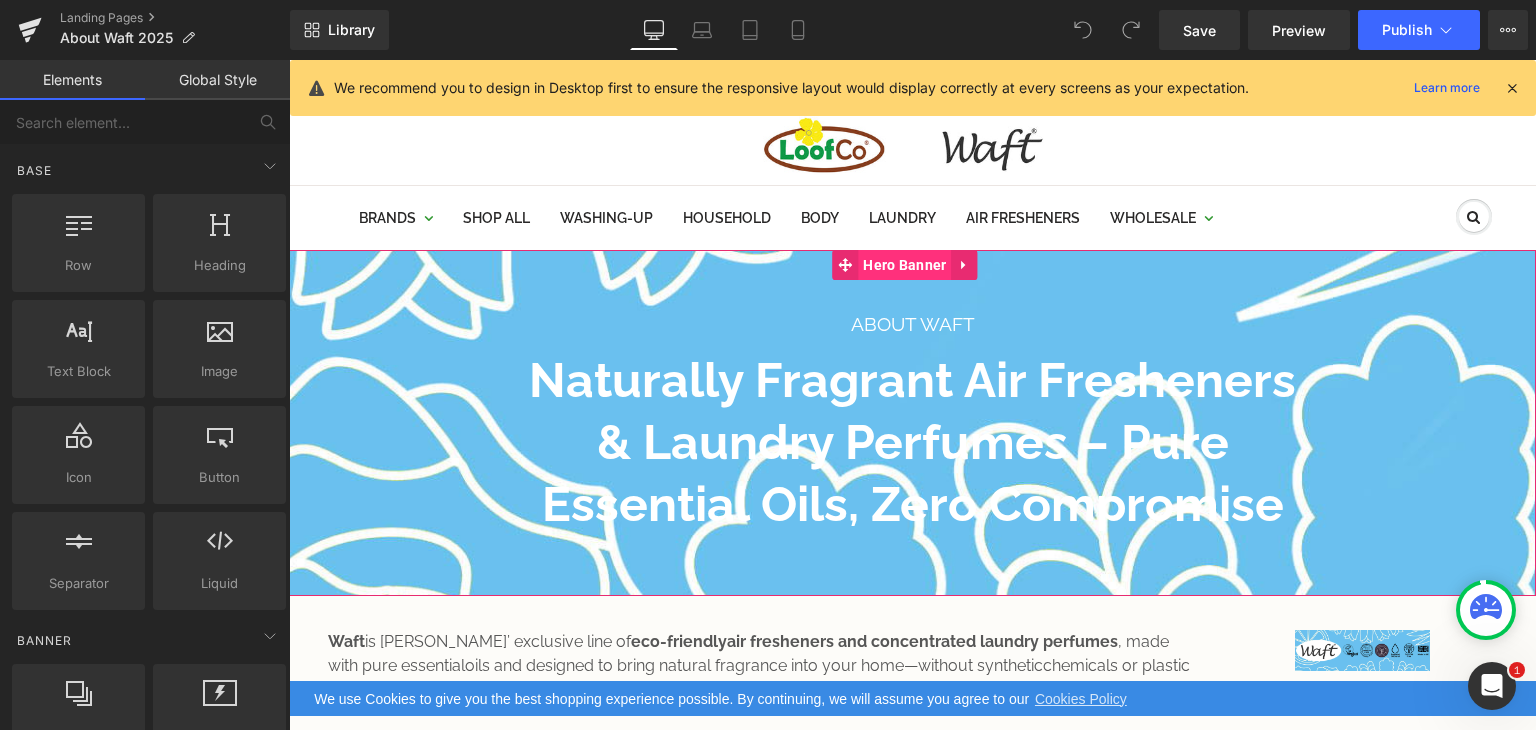 click on "Hero Banner" at bounding box center [904, 265] 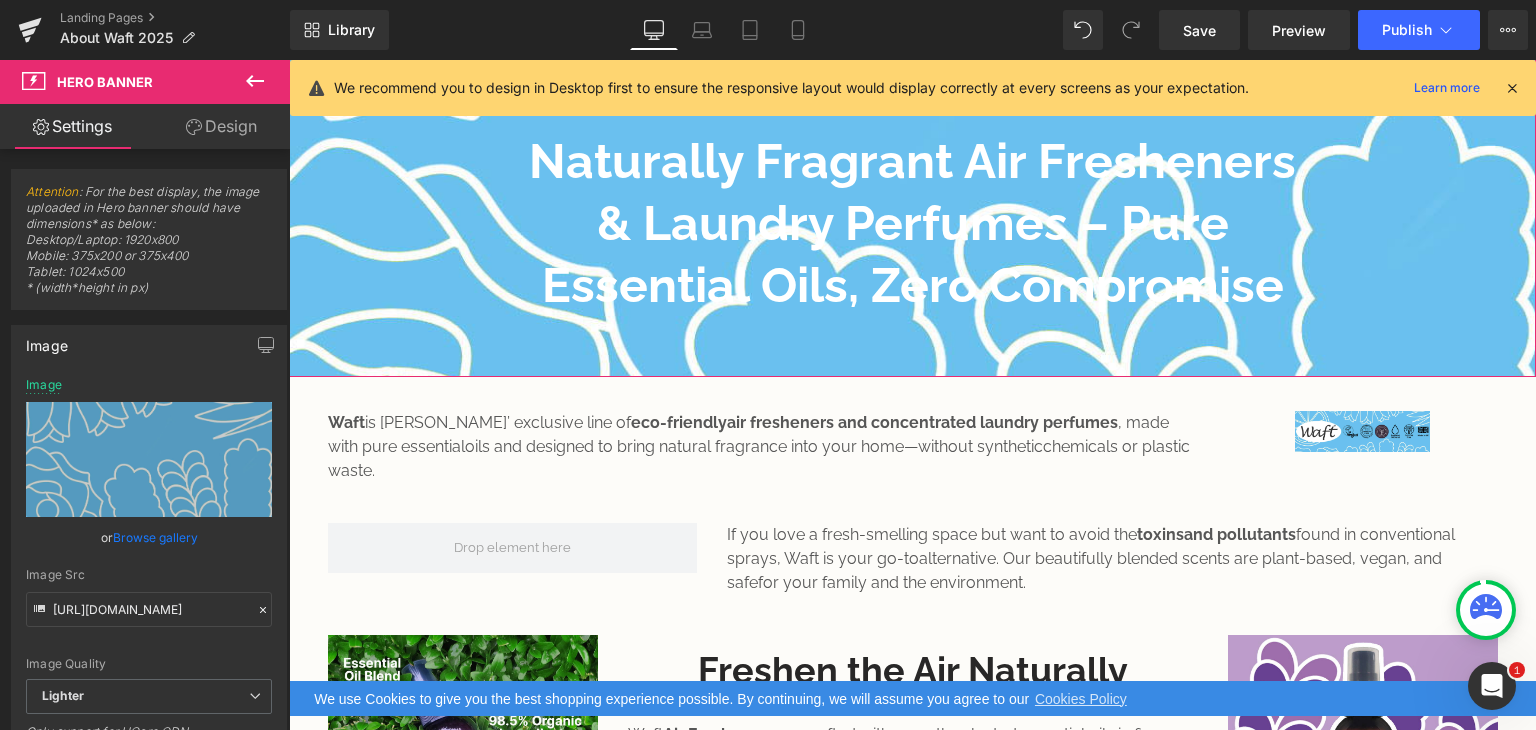 scroll, scrollTop: 300, scrollLeft: 0, axis: vertical 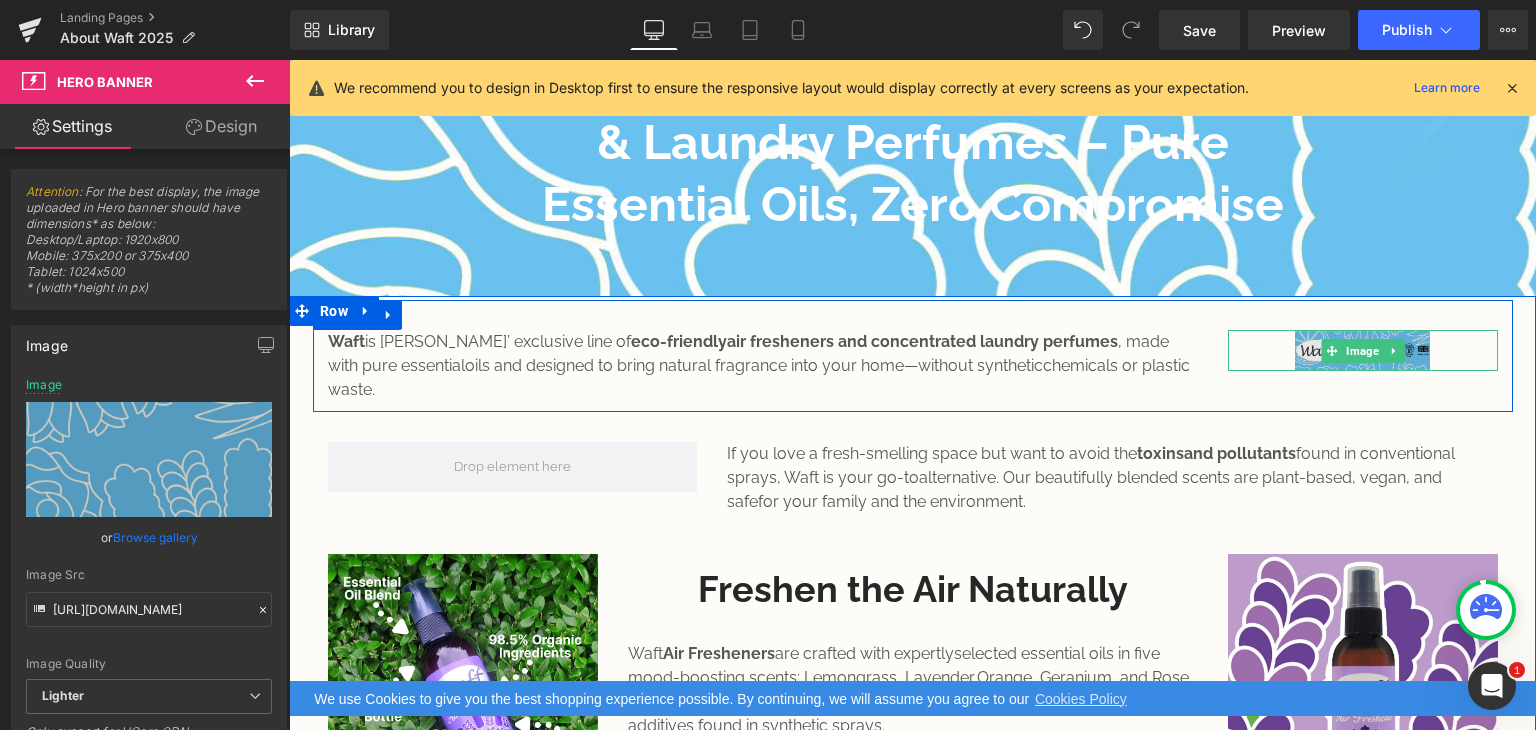 click on "Image" at bounding box center (1362, 351) 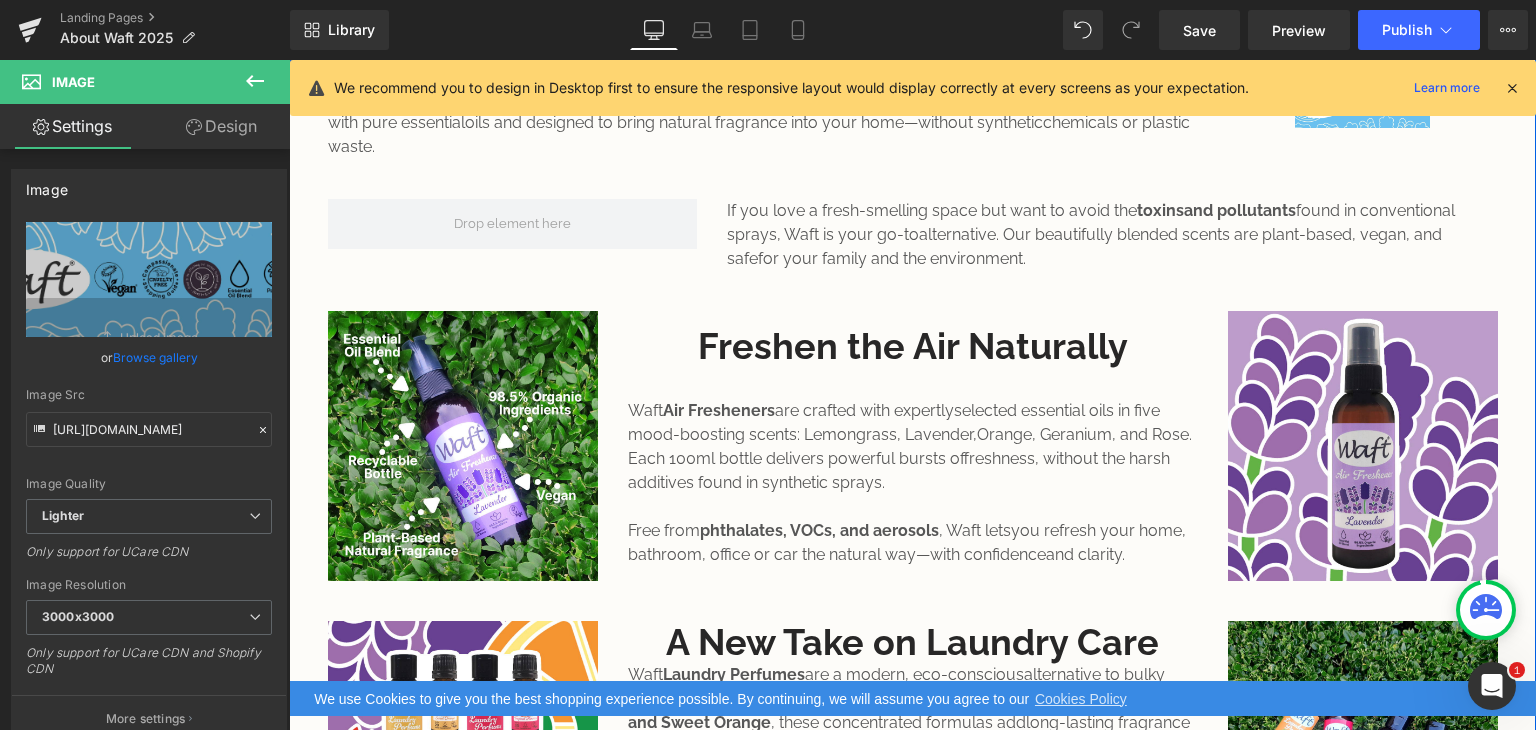 scroll, scrollTop: 600, scrollLeft: 0, axis: vertical 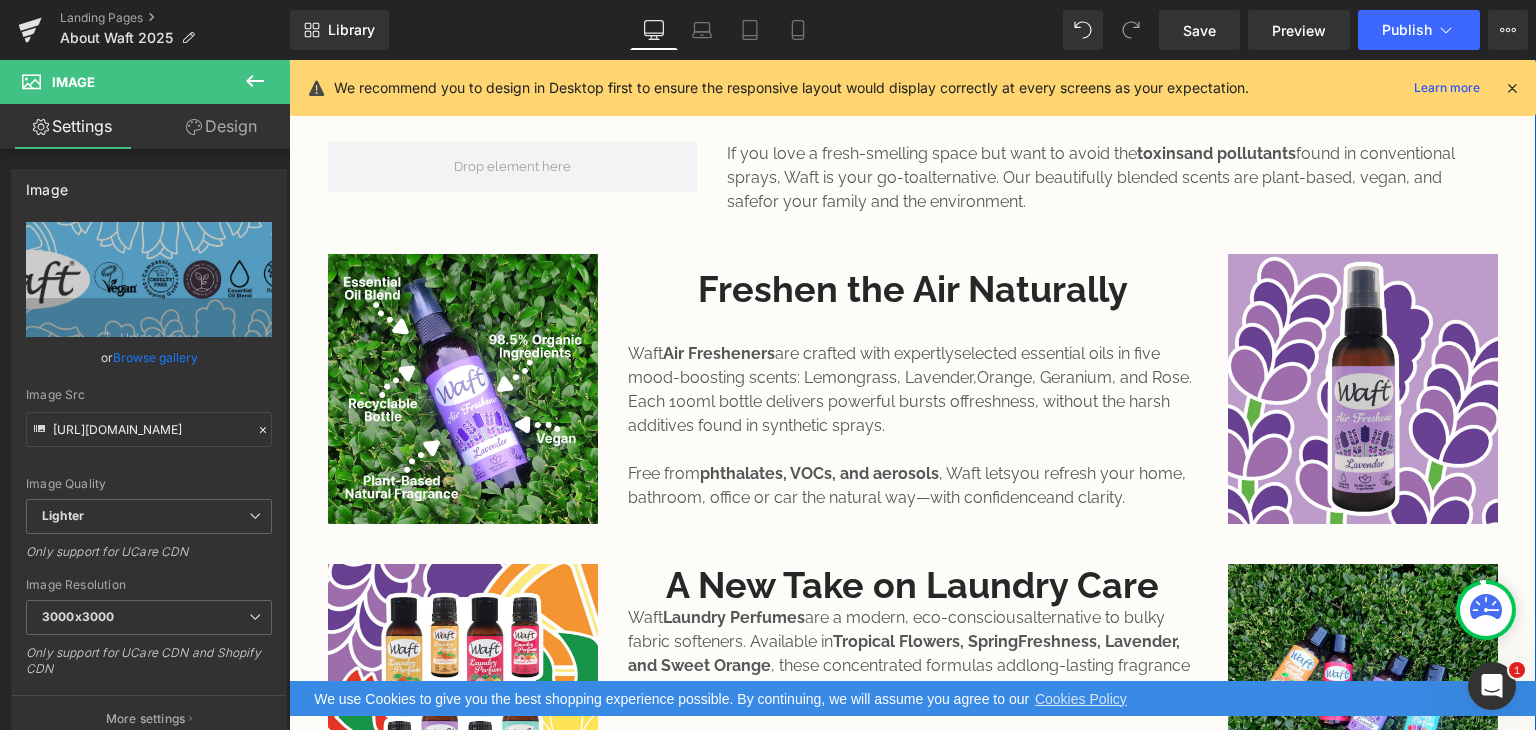 click on "are crafted with expertlyselected essential oils in five mood-boosting scents: Lemongrass, Lavender,Orange, Geranium, and Rose. Each 100ml bottle delivers powerful bursts offreshness, without the harsh additives found in synthetic sprays." at bounding box center (910, 389) 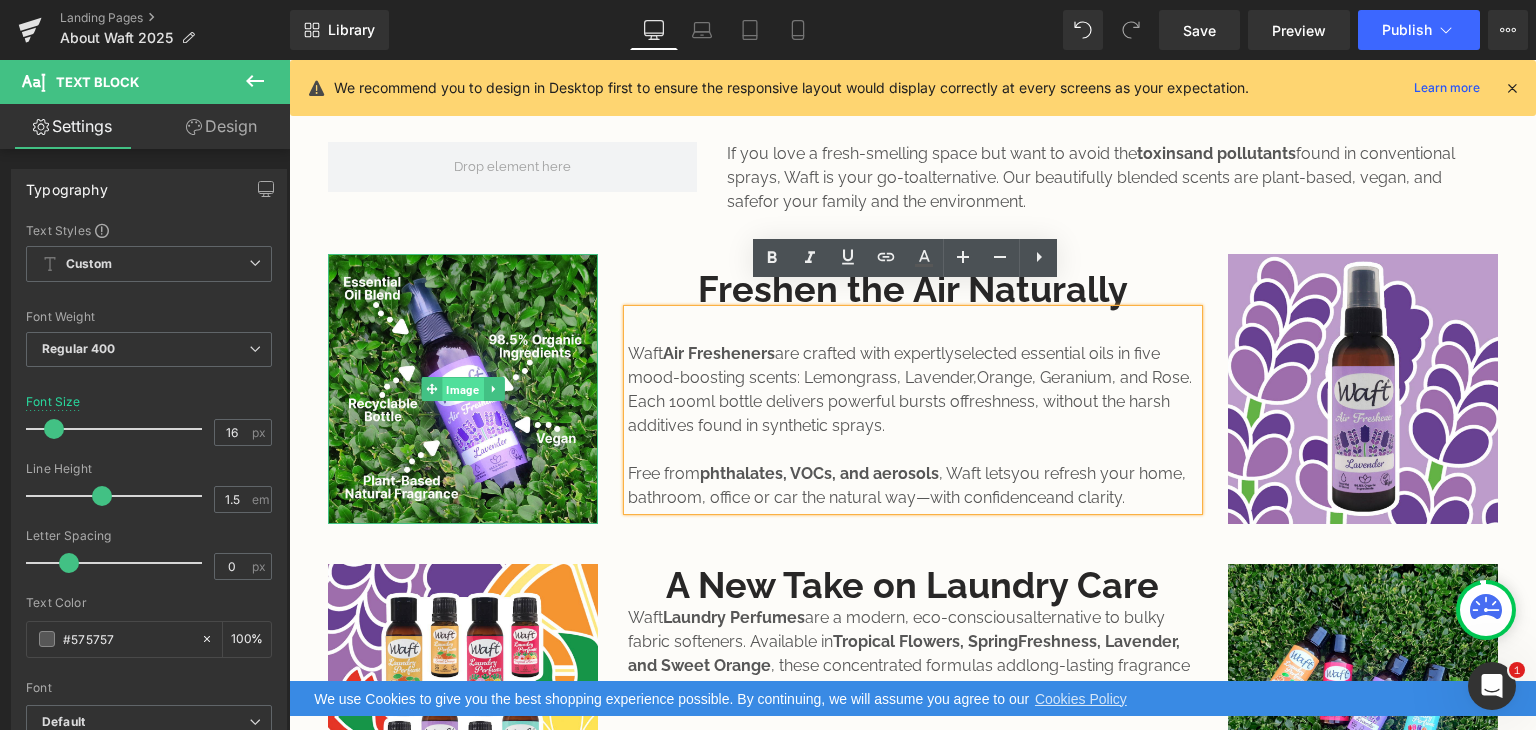 click on "Image" at bounding box center (462, 390) 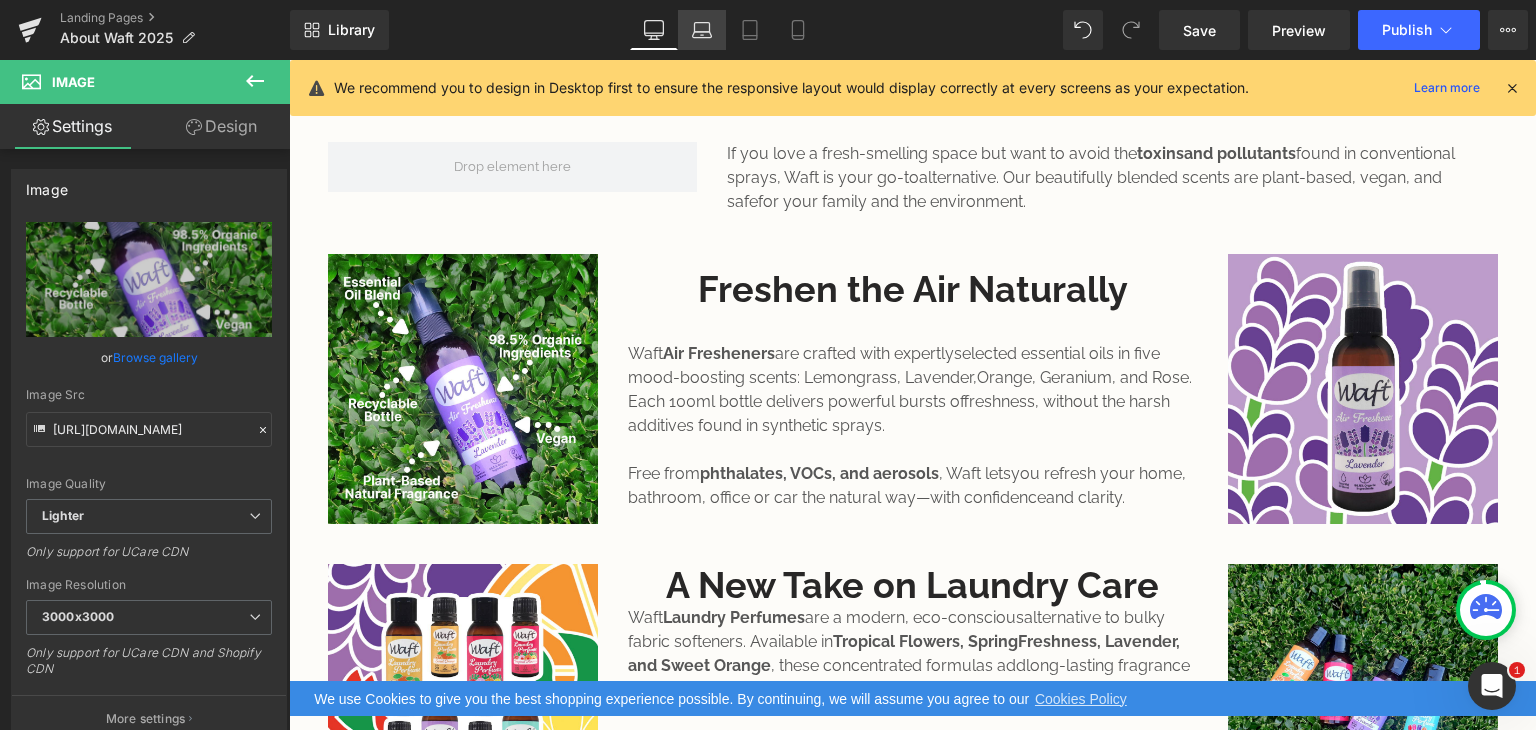 click 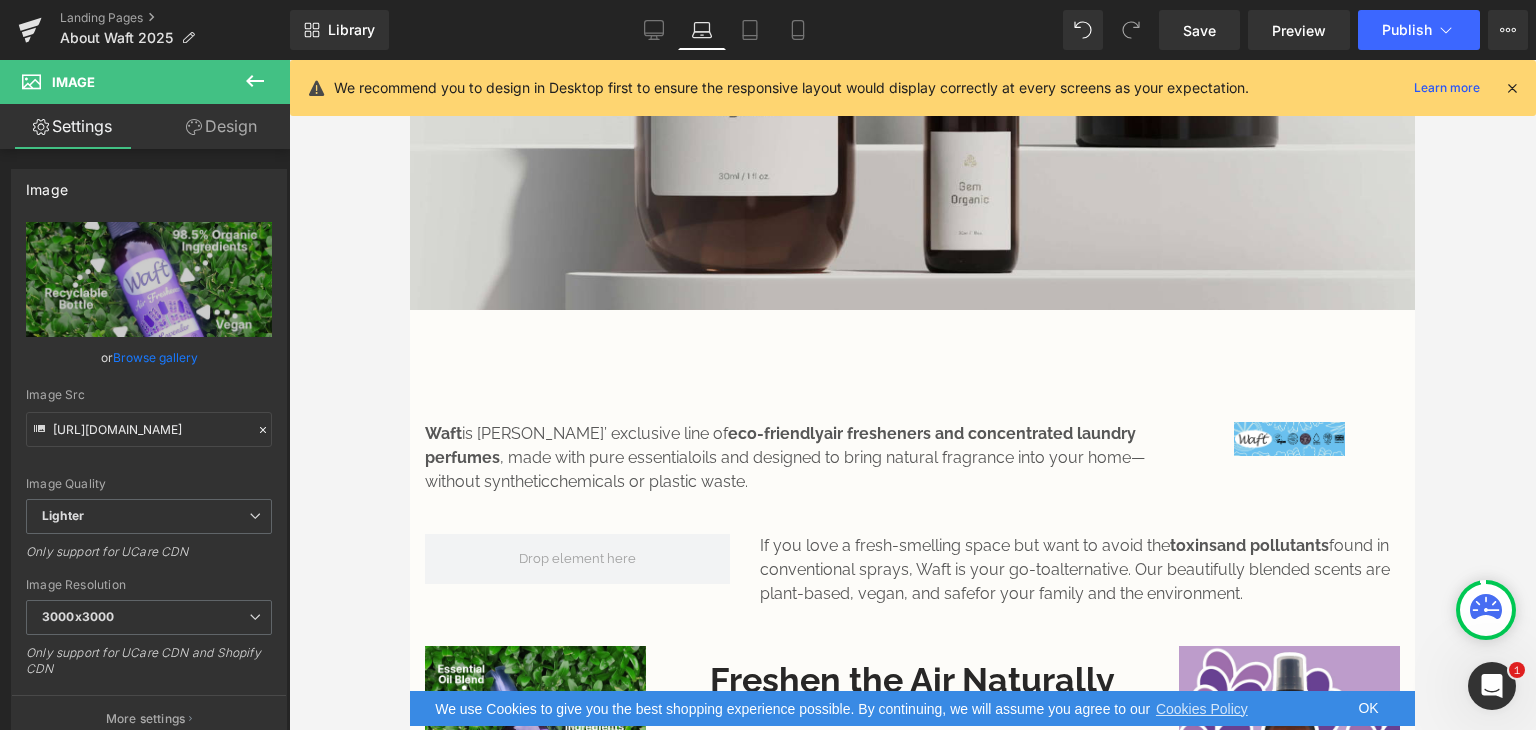 scroll, scrollTop: 1016, scrollLeft: 0, axis: vertical 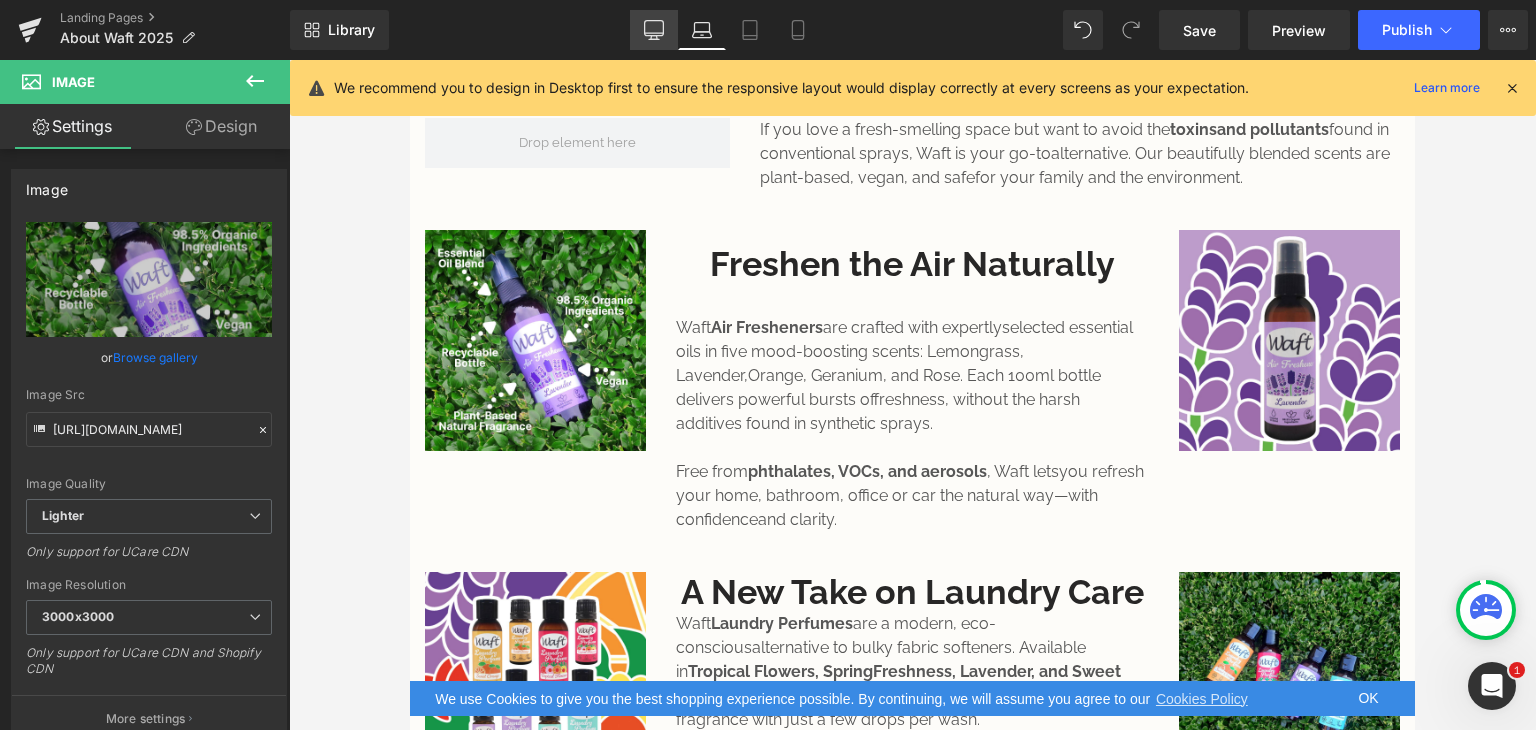 click 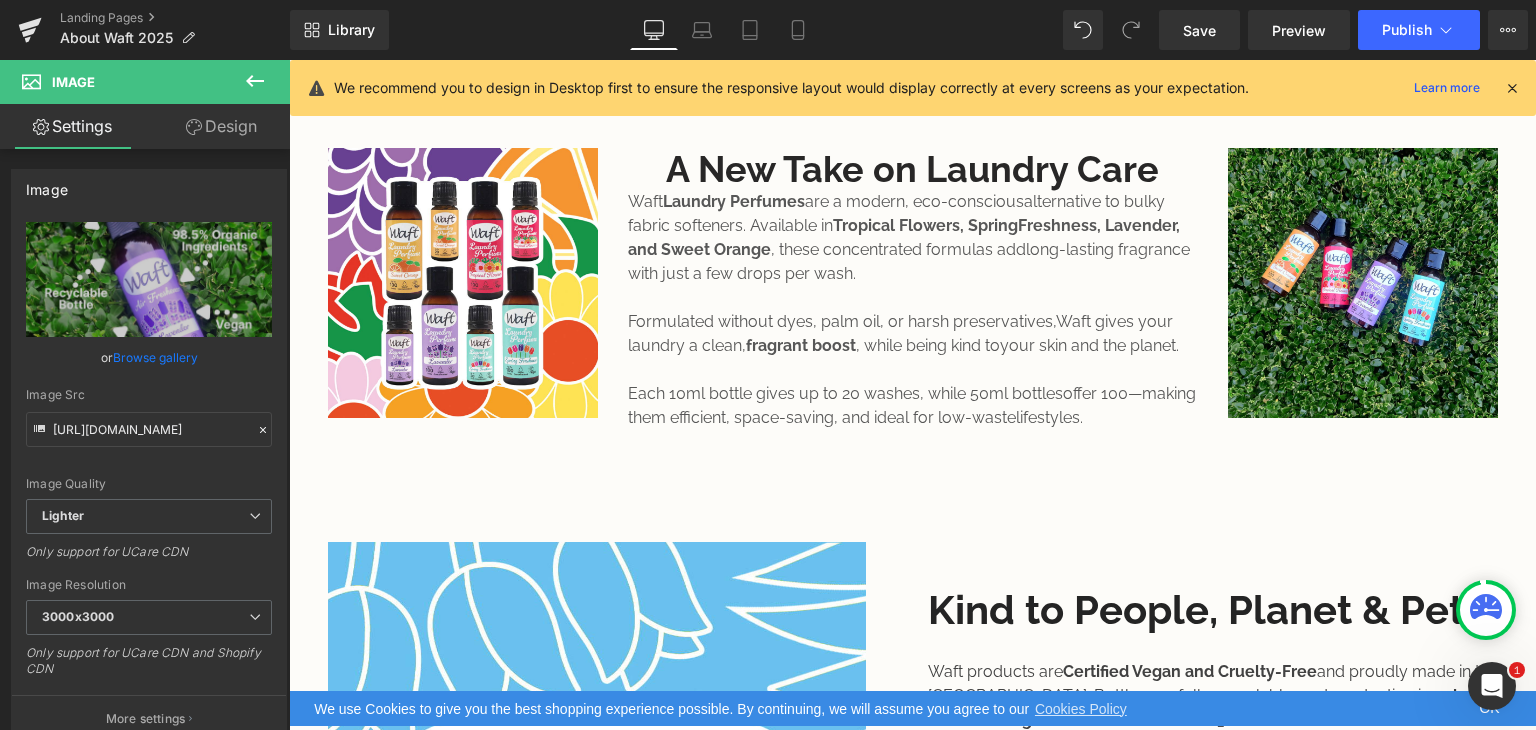 scroll, scrollTop: 600, scrollLeft: 0, axis: vertical 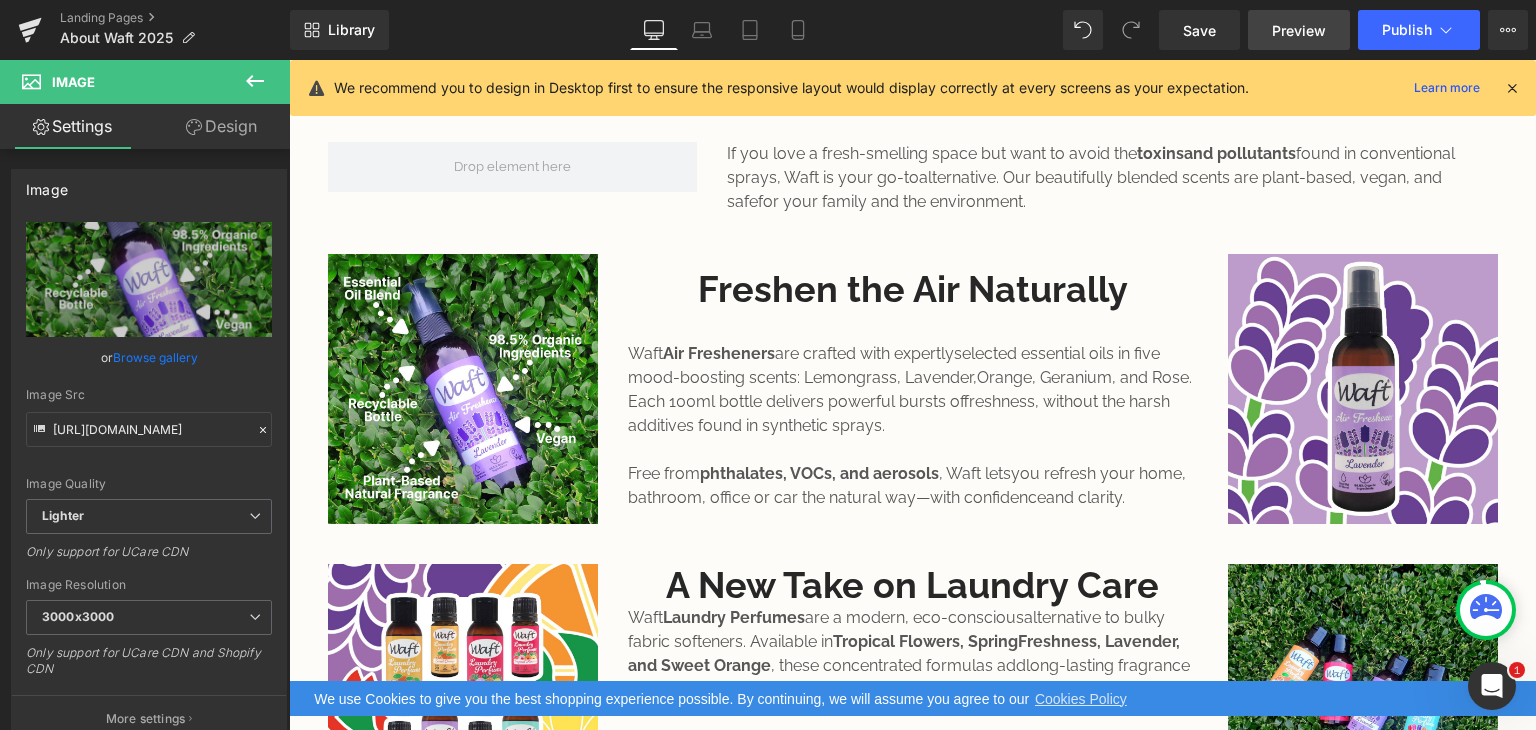 click on "Preview" at bounding box center [1299, 30] 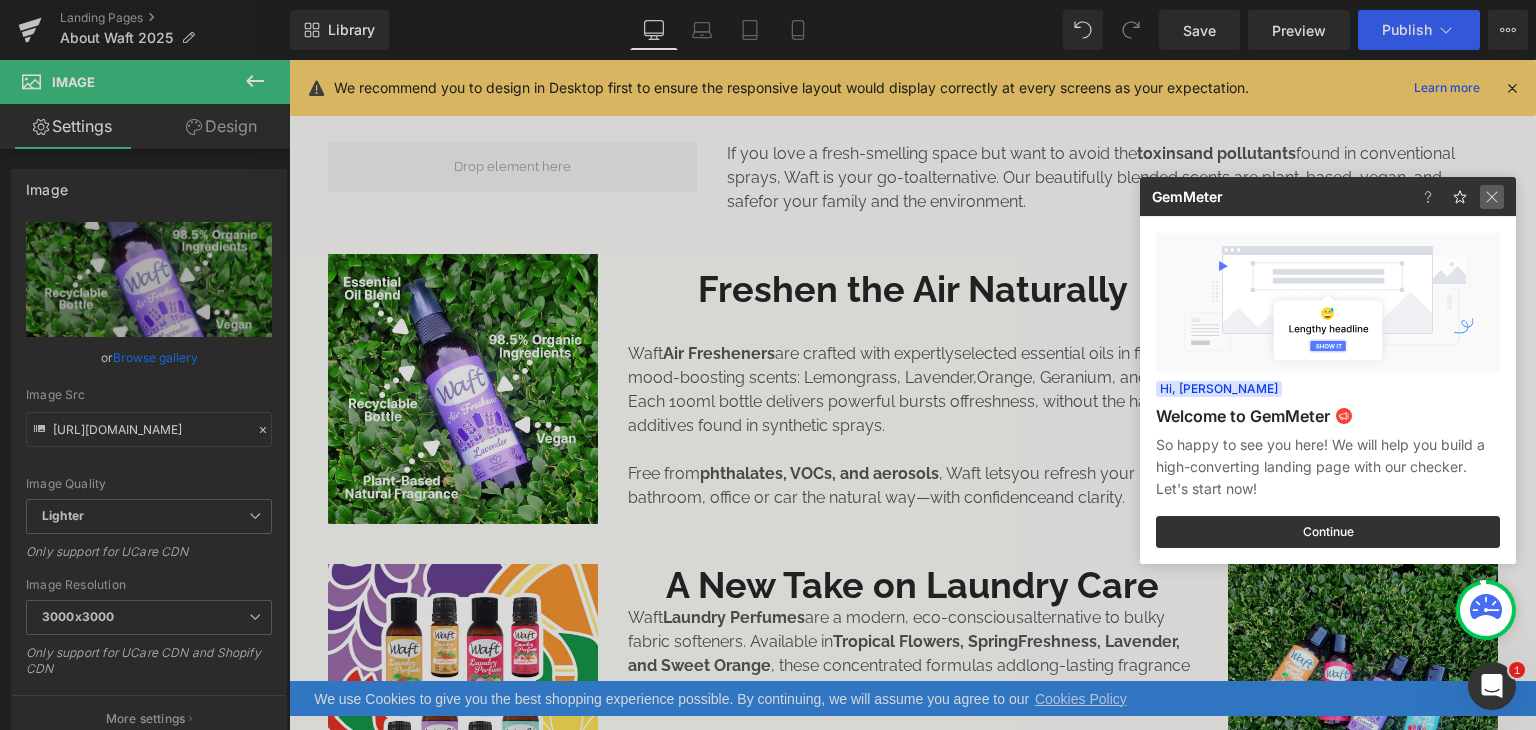 click 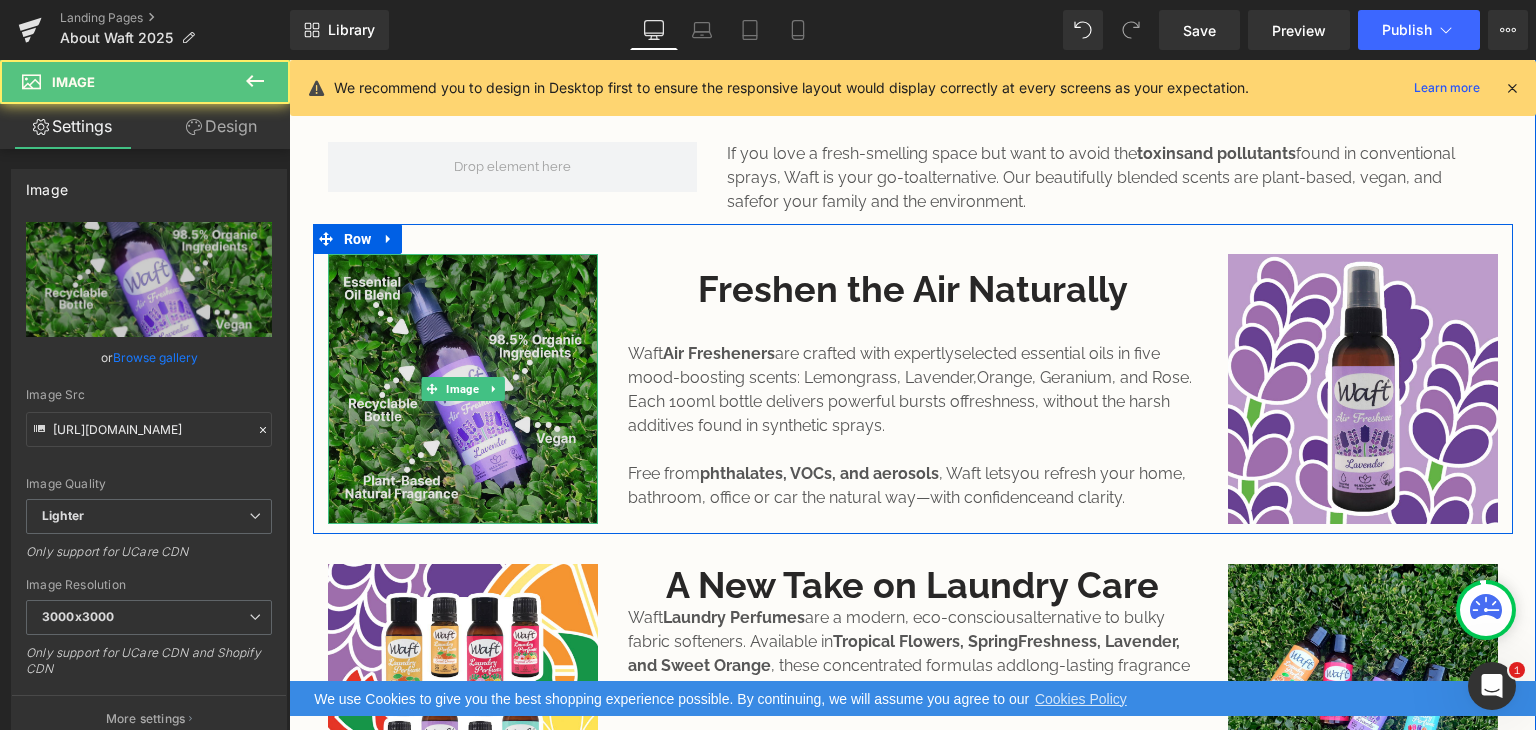 click at bounding box center (463, 389) 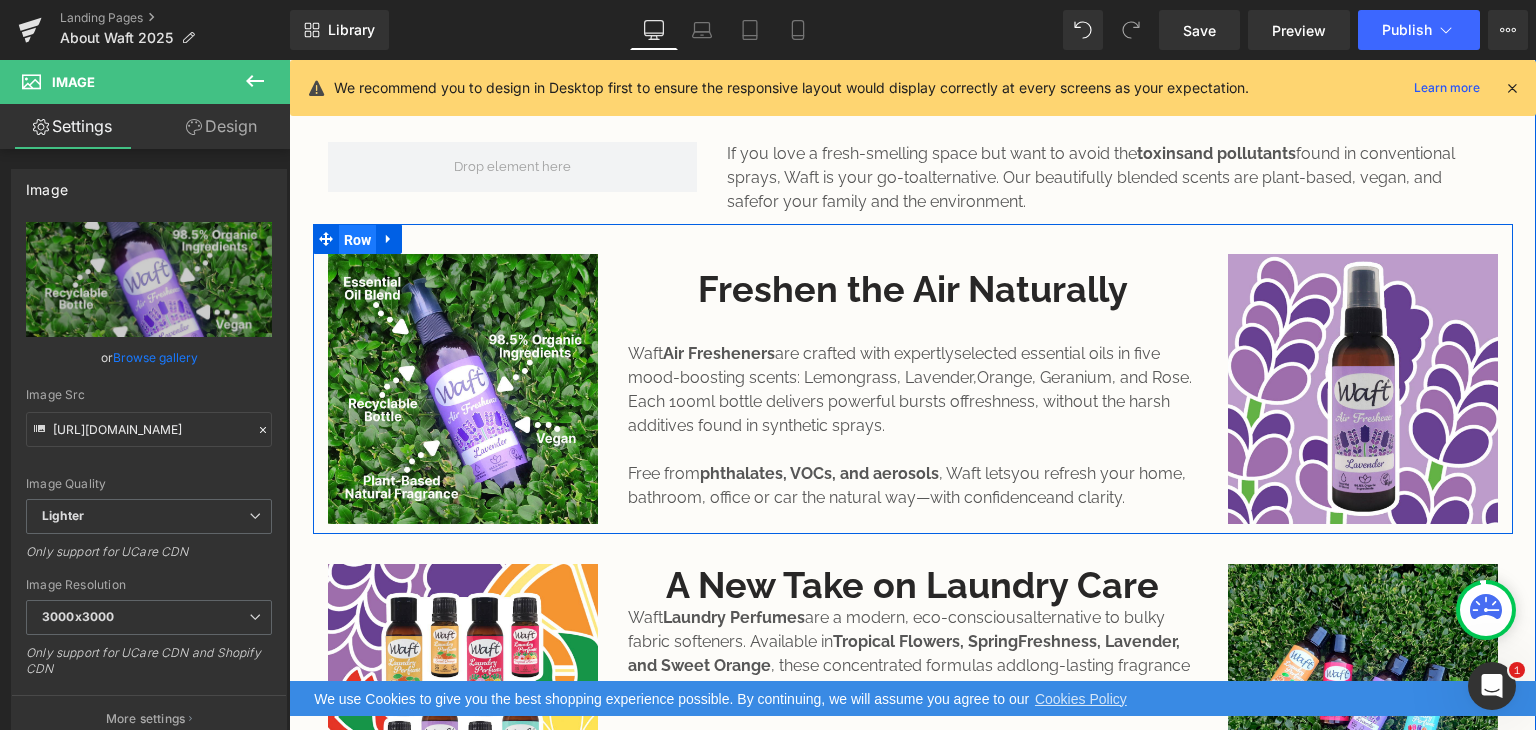click on "Row" at bounding box center [358, 240] 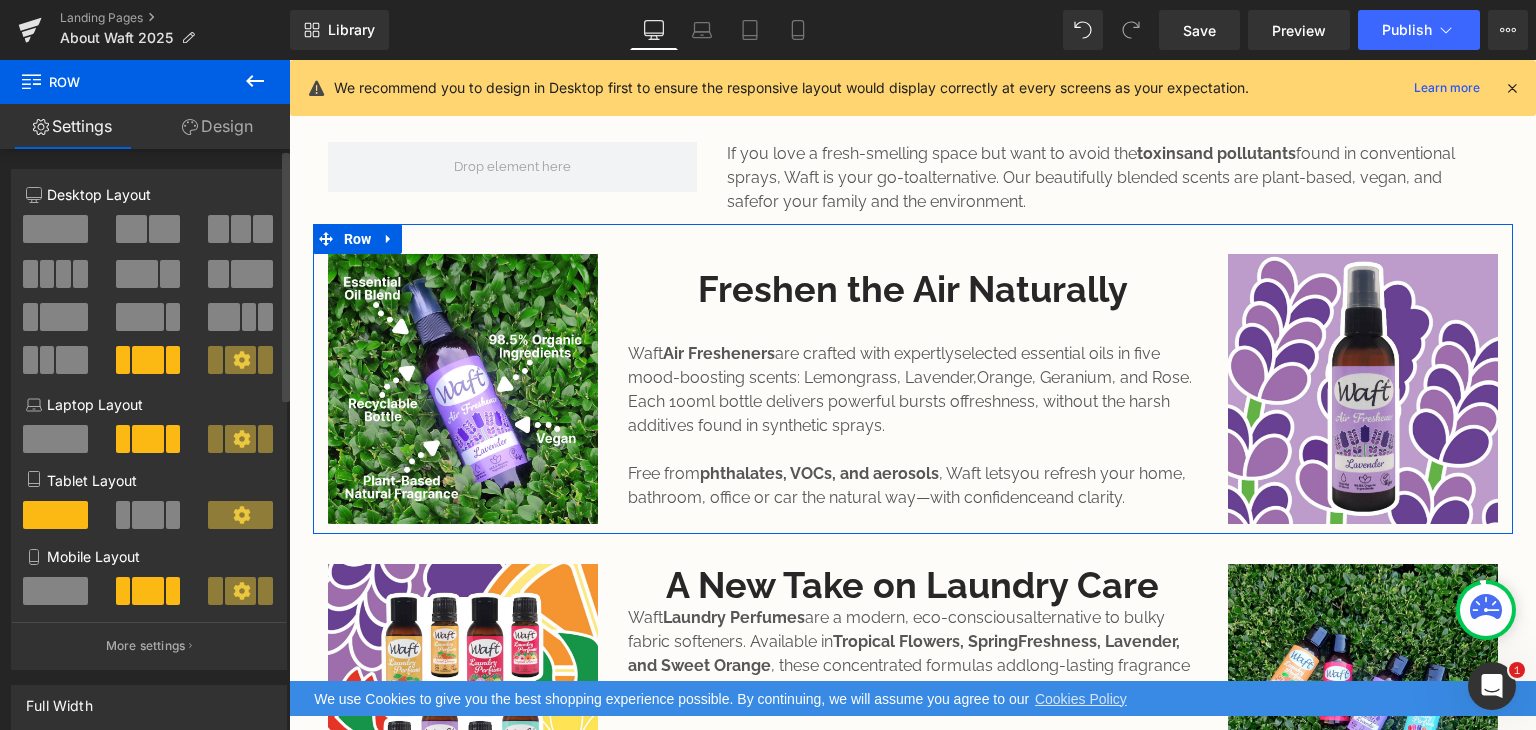 click at bounding box center [147, 515] 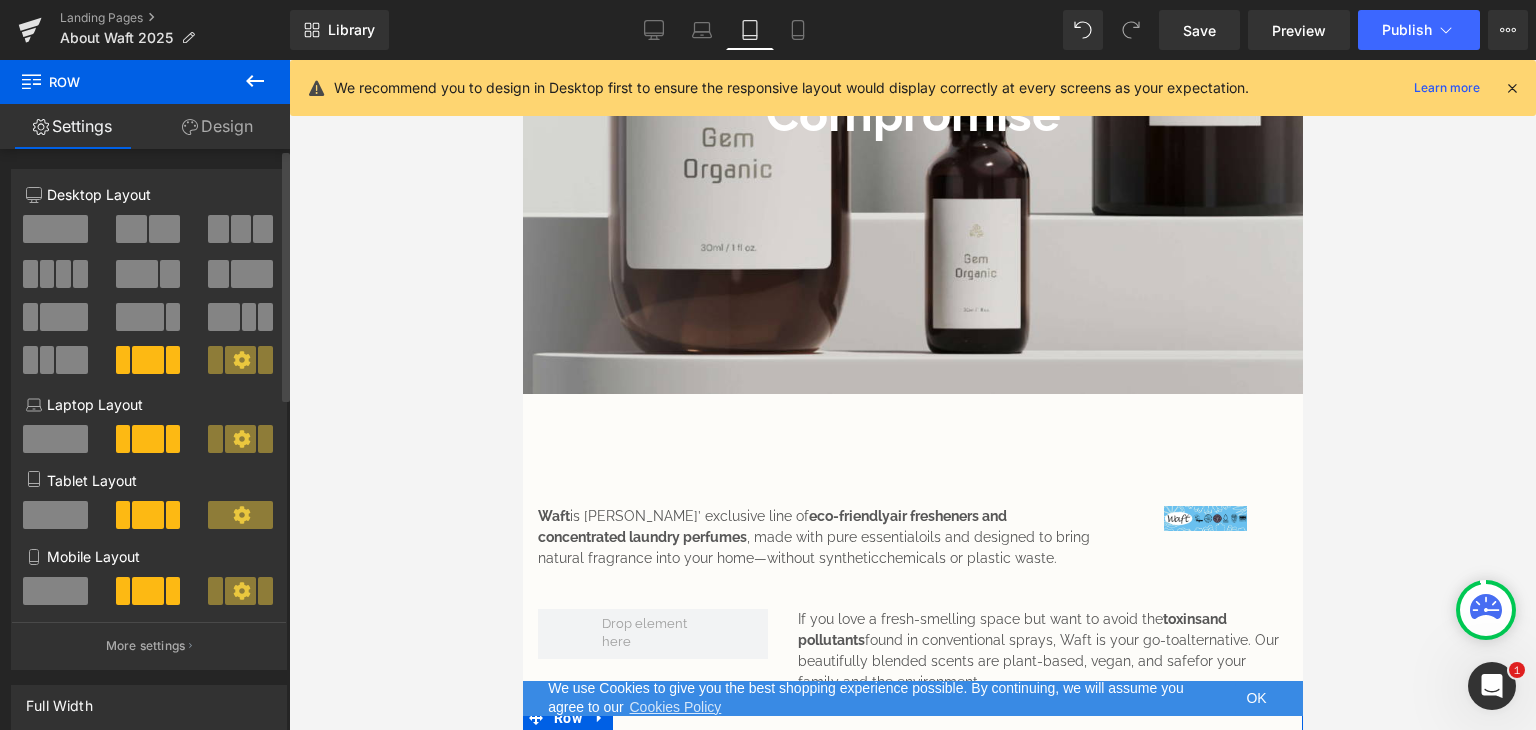 scroll, scrollTop: 1103, scrollLeft: 0, axis: vertical 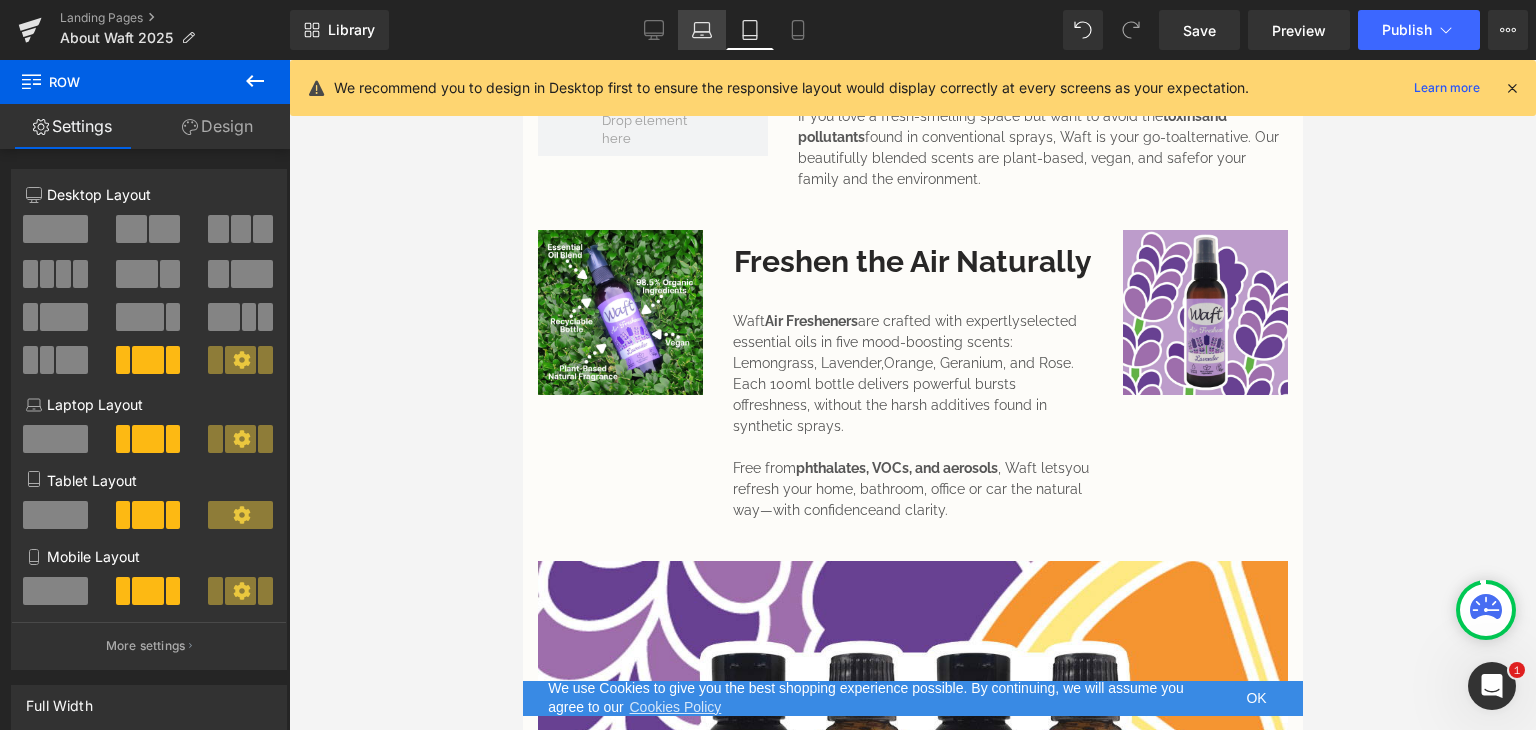 click 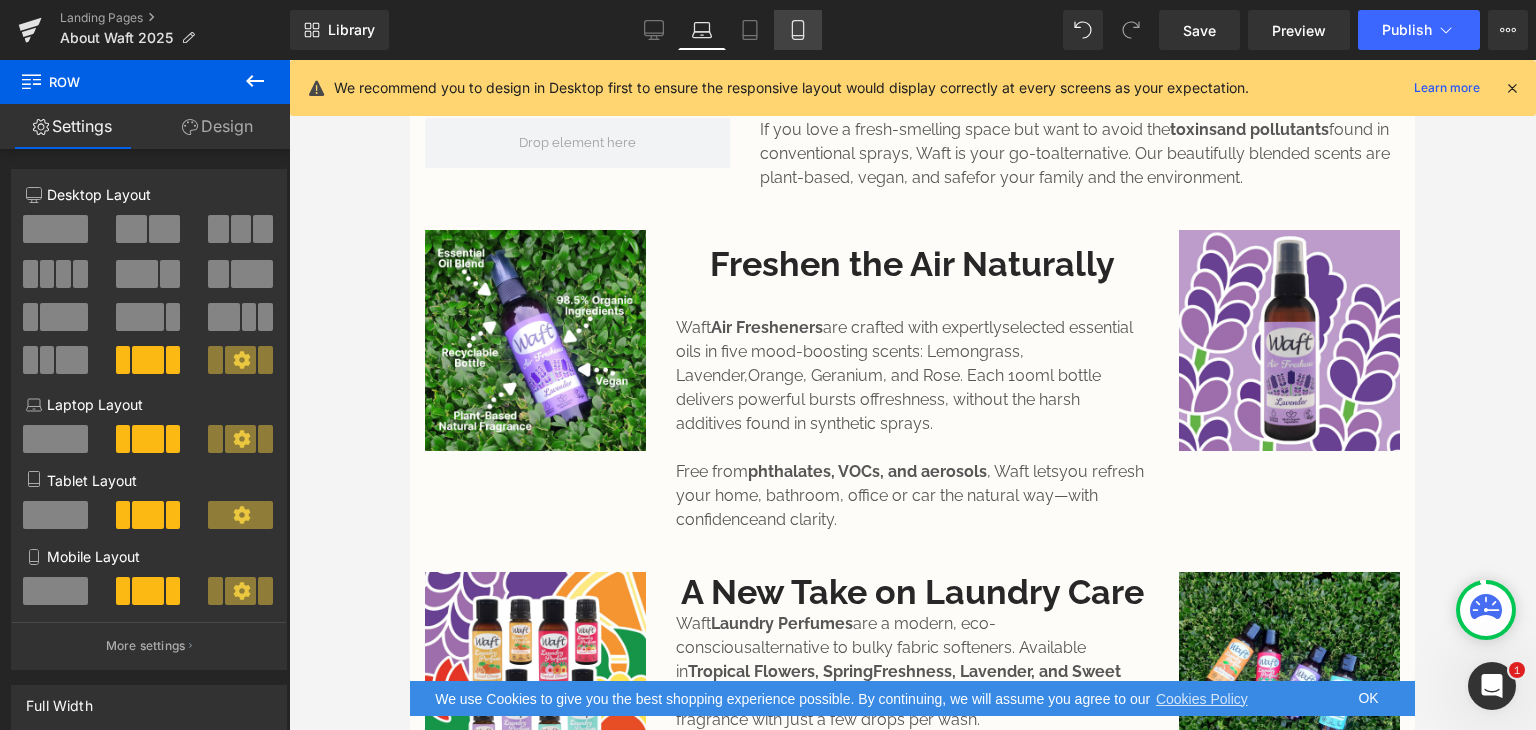 click 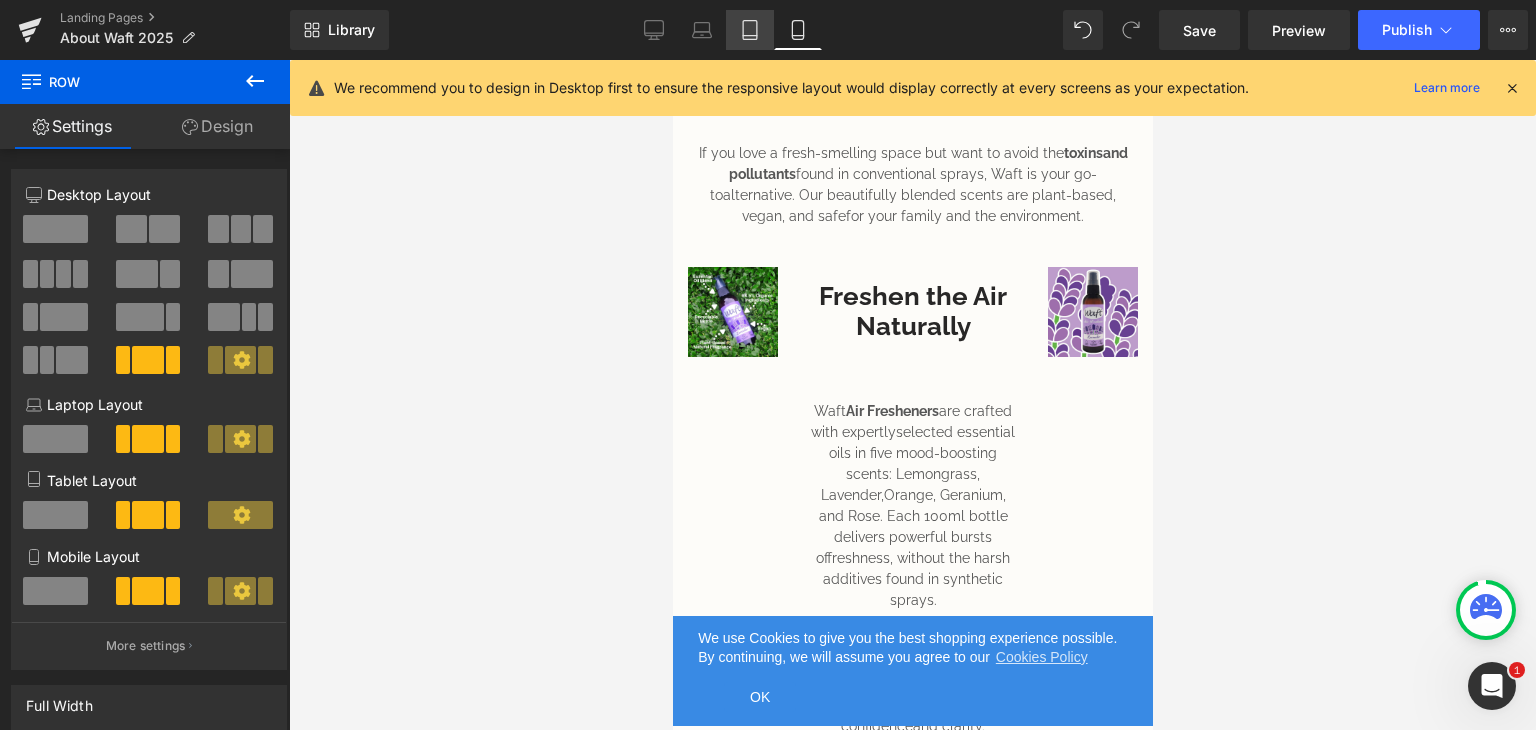 scroll, scrollTop: 1053, scrollLeft: 0, axis: vertical 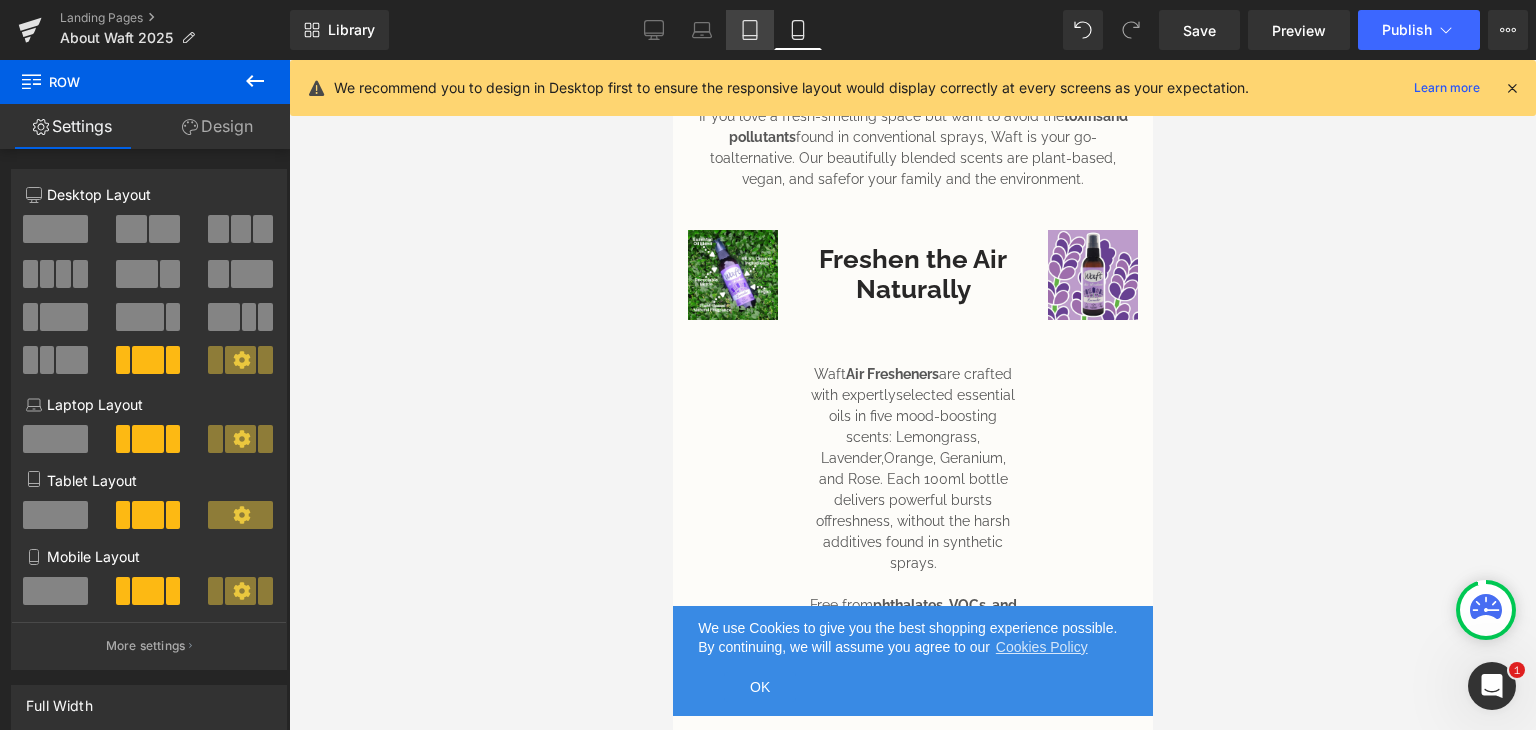 click 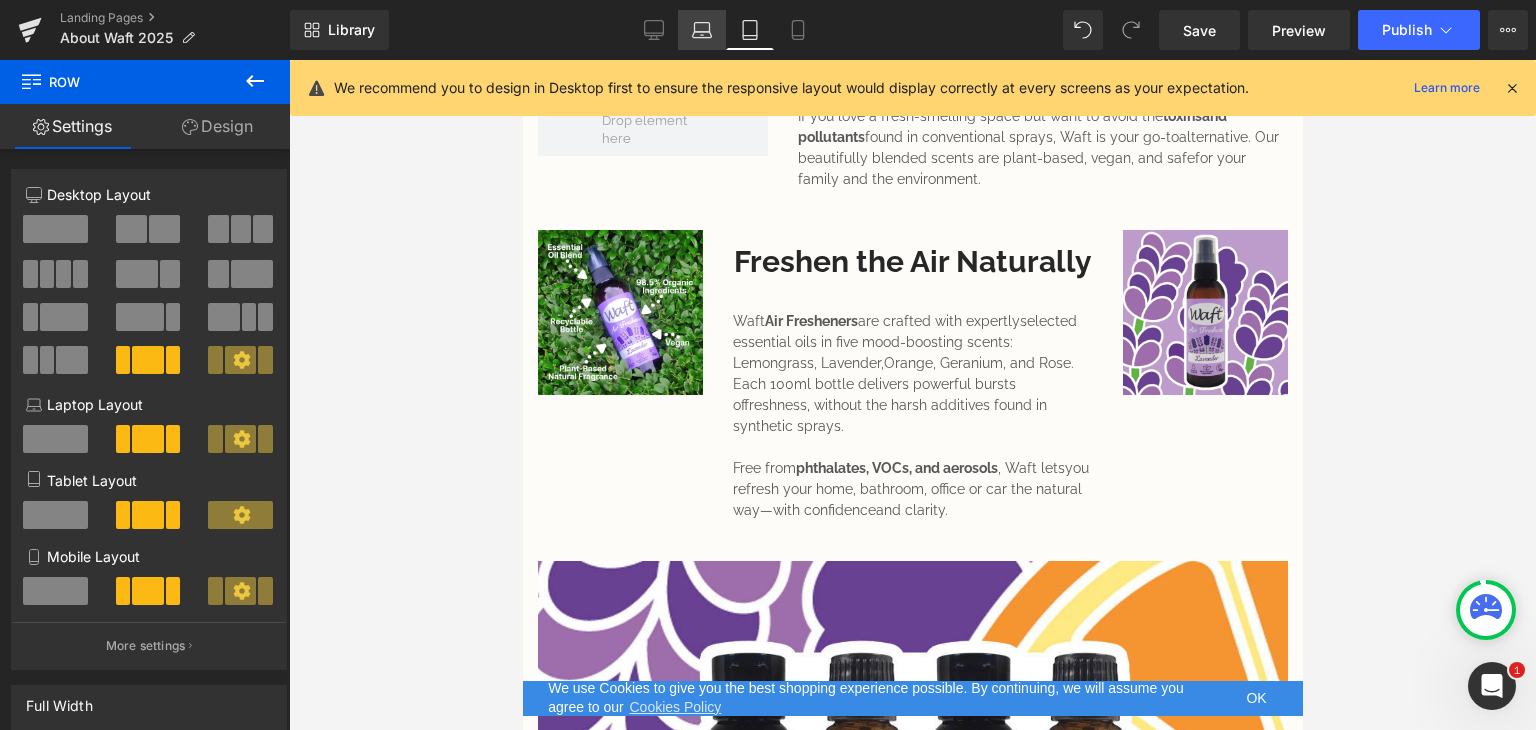 click on "Laptop" at bounding box center [702, 30] 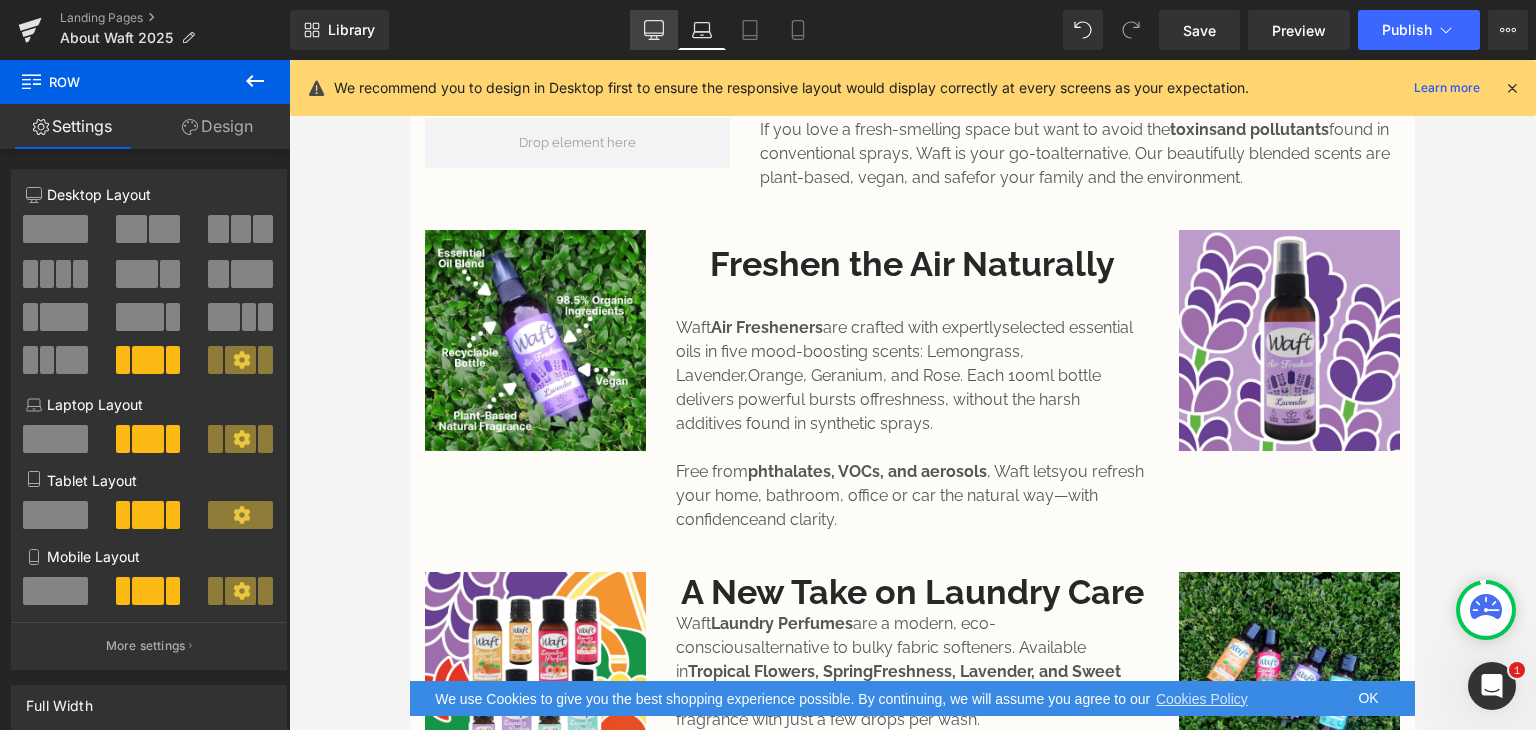 click 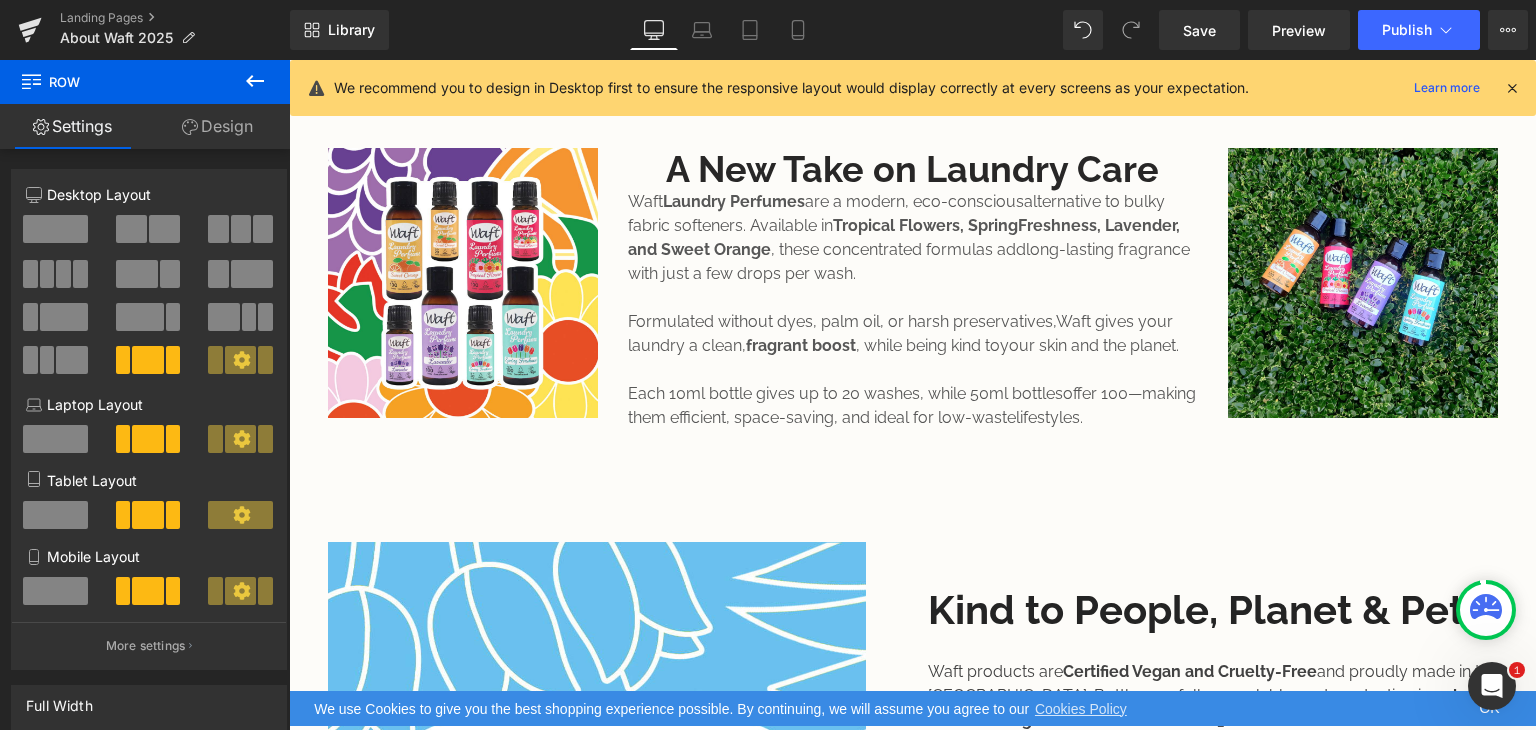 scroll, scrollTop: 600, scrollLeft: 0, axis: vertical 